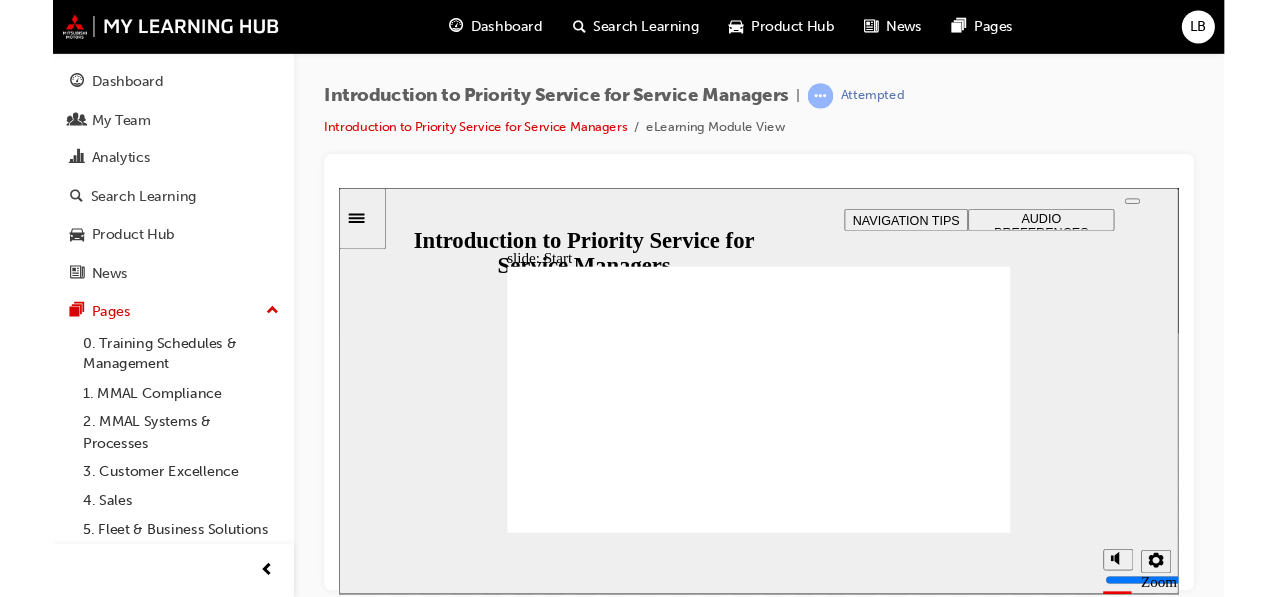 scroll, scrollTop: 0, scrollLeft: 0, axis: both 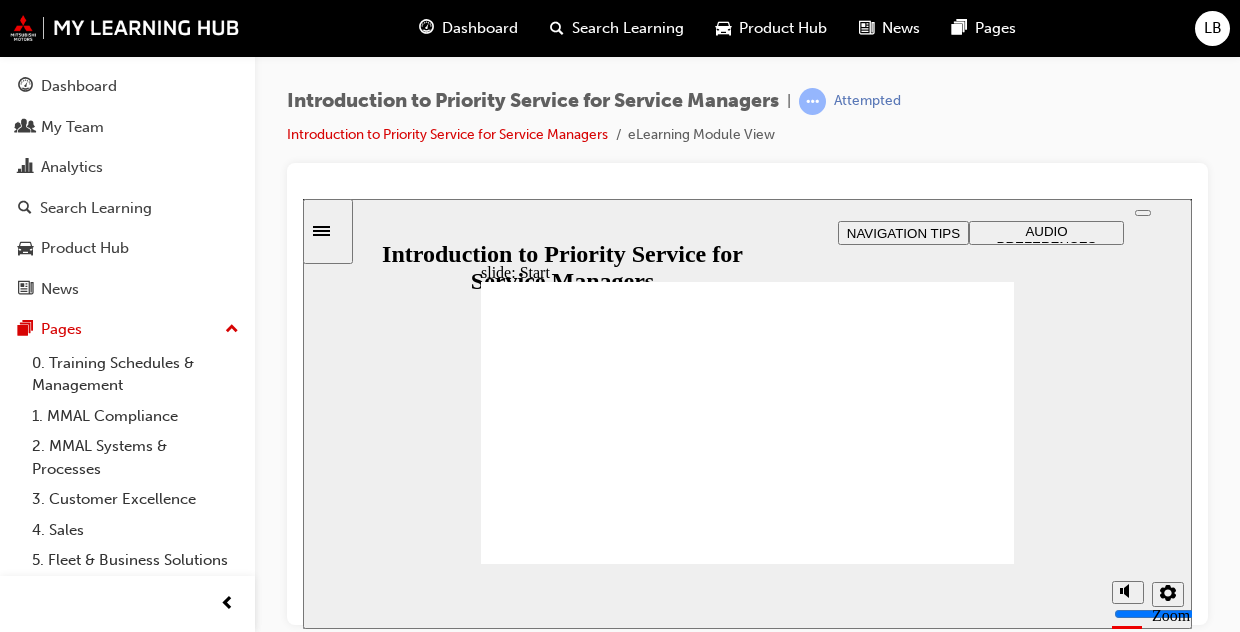 click on "Introduction to Priority Service for Service Managers | Attempted Introduction to Priority Service for Service Managers eLearning Module View" at bounding box center [747, 125] 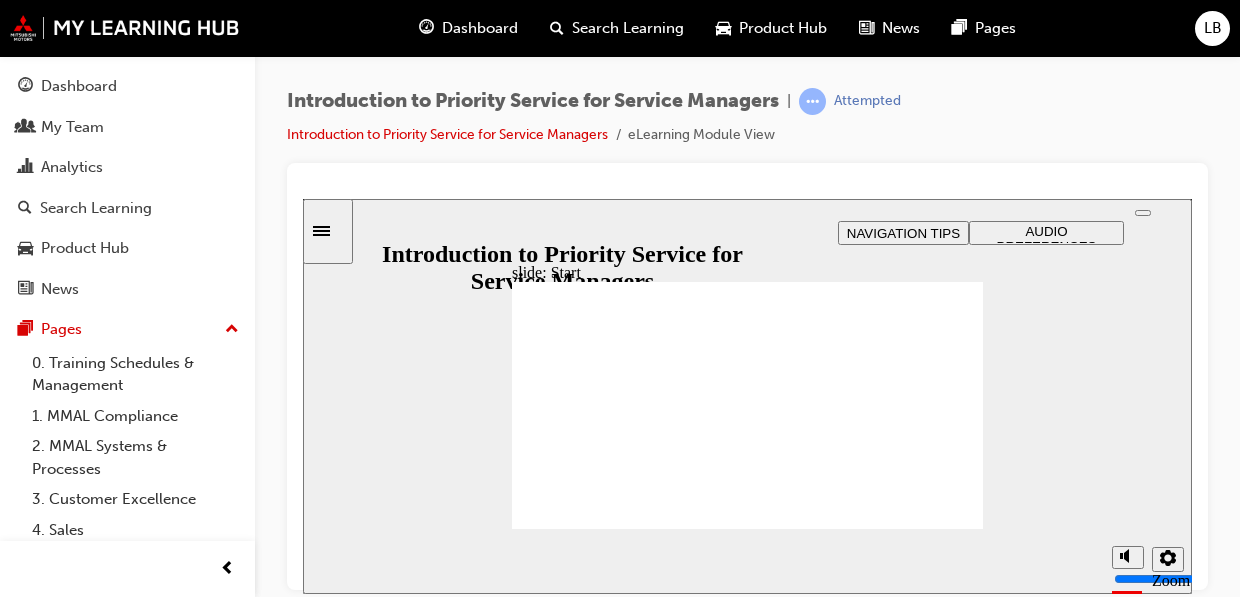 click on "Introduction to Priority Service for Service Managers | Attempted Introduction to Priority Service for Service Managers eLearning Module View" at bounding box center [747, 301] 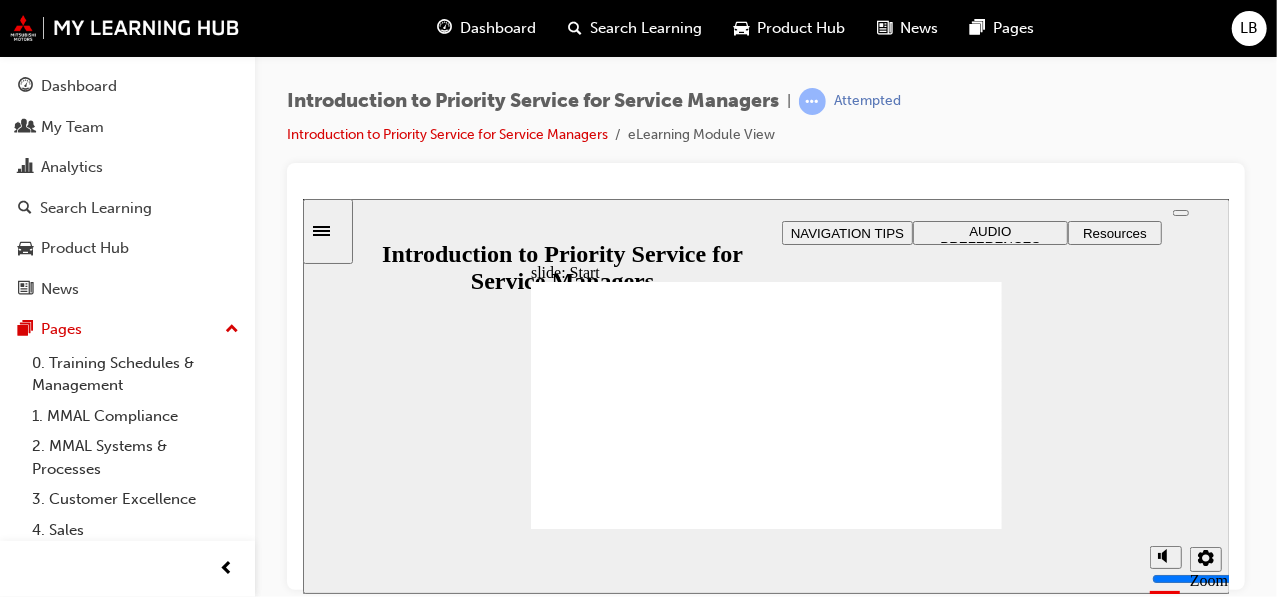click 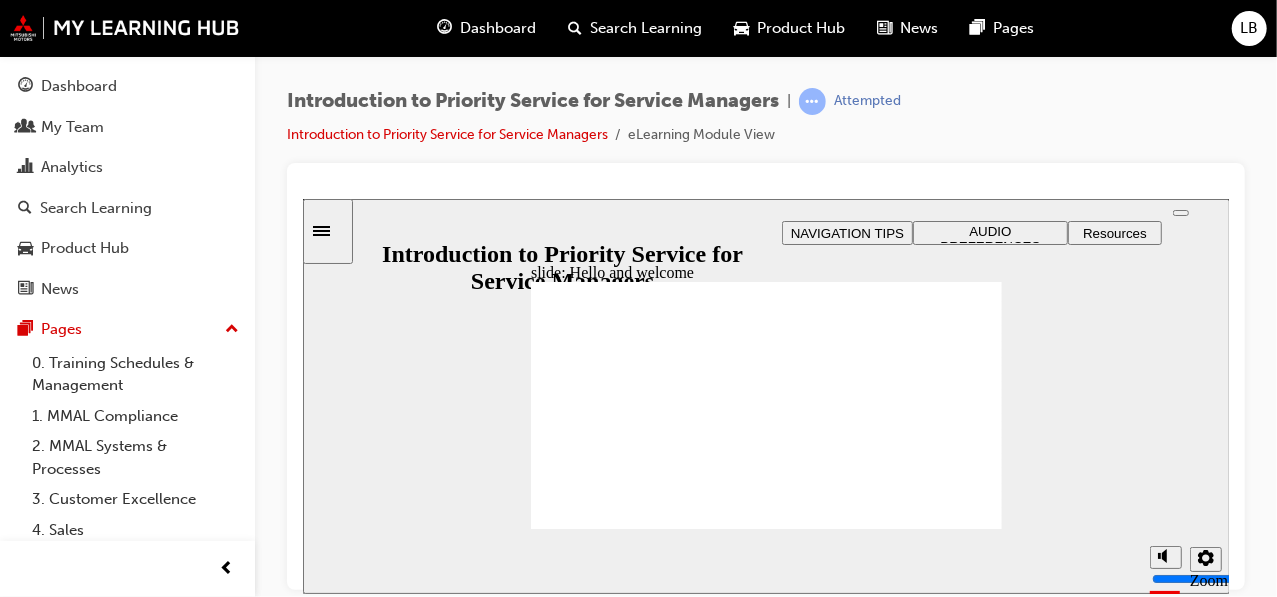 drag, startPoint x: 946, startPoint y: 421, endPoint x: 947, endPoint y: 431, distance: 10.049875 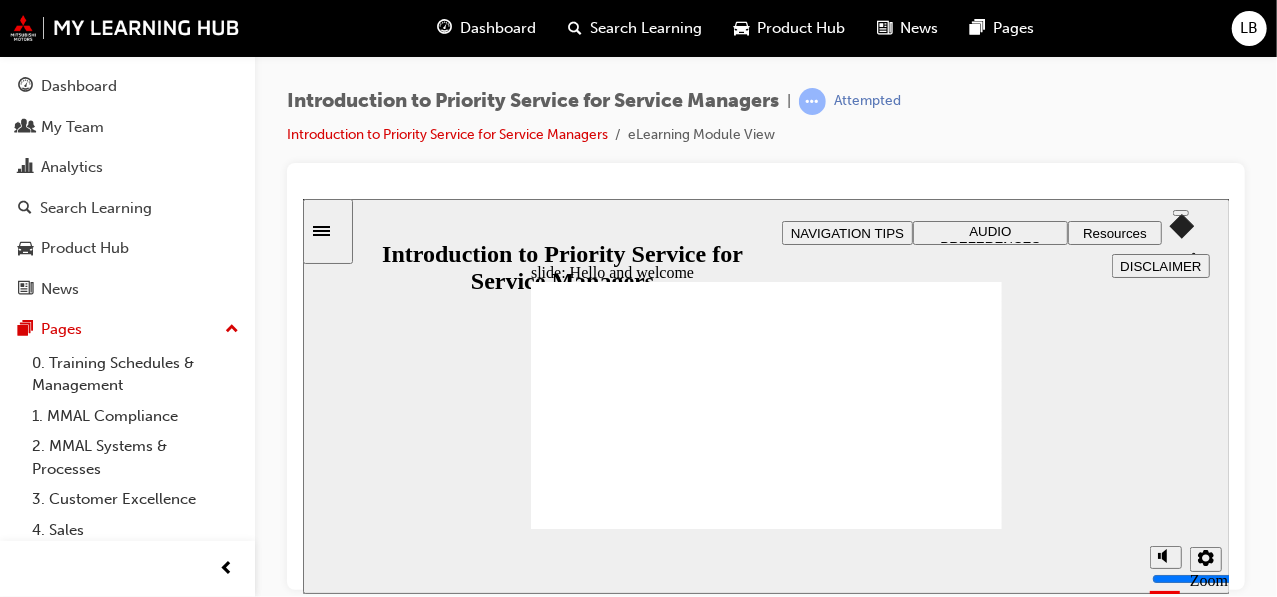 click on "Introduction to Priority Service for Service Managers | Attempted Introduction to Priority Service for Service Managers eLearning Module View" at bounding box center [766, 125] 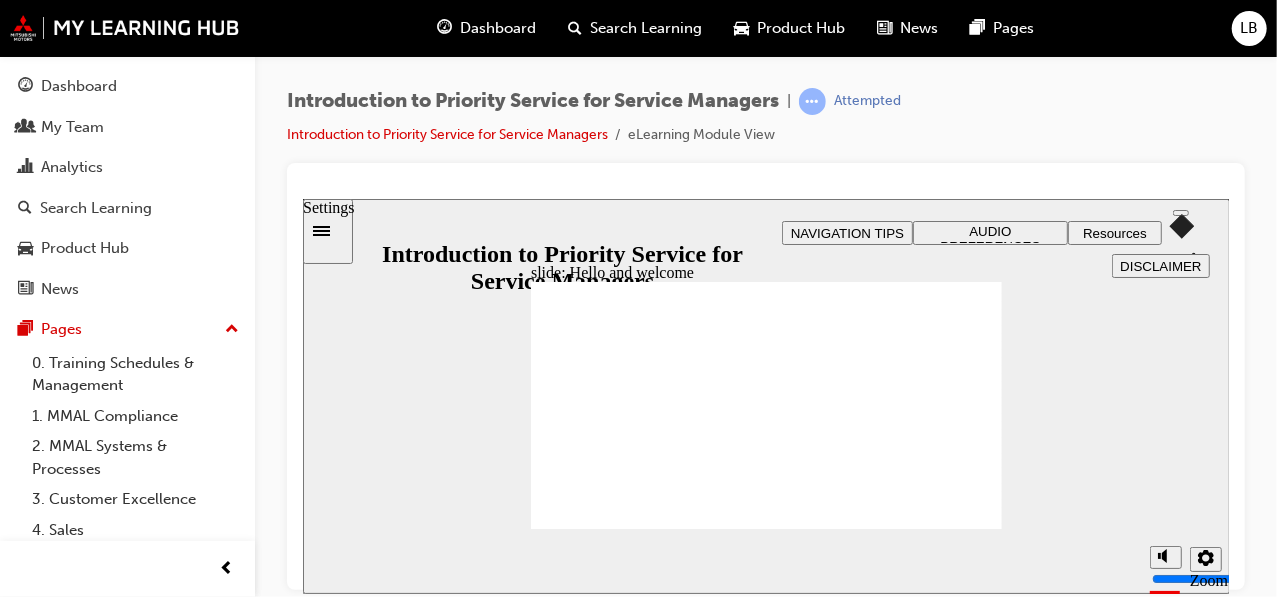 click 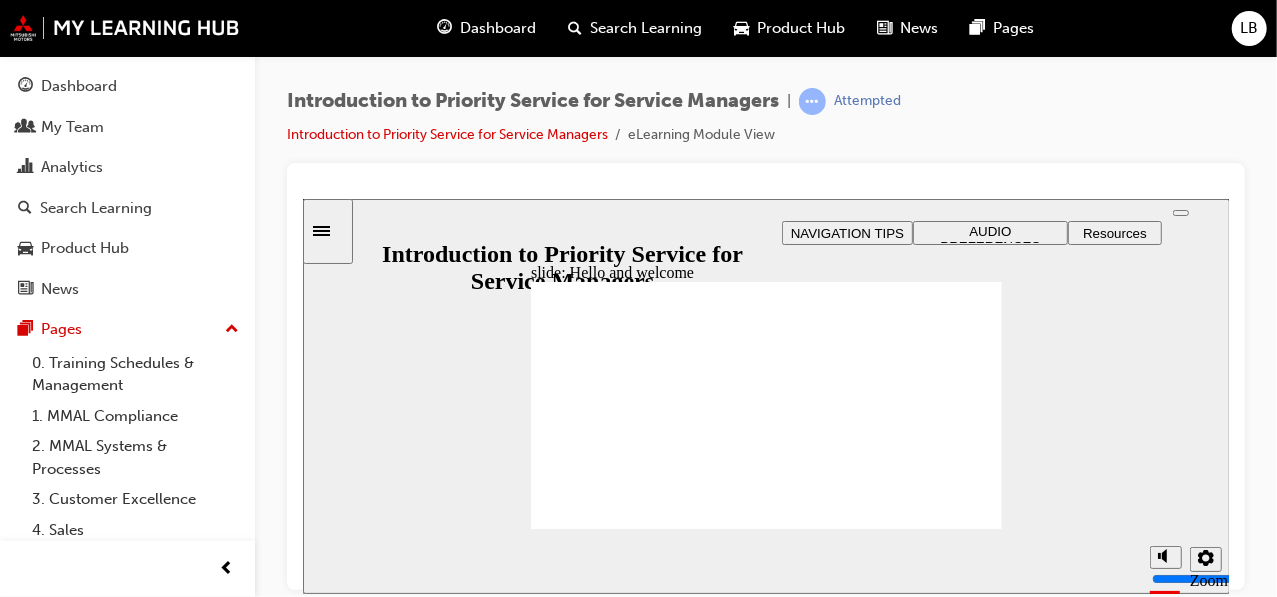 click on "Introduction to Priority Service for Service Managers | Attempted Introduction to Priority Service for Service Managers eLearning Module View" at bounding box center (766, 301) 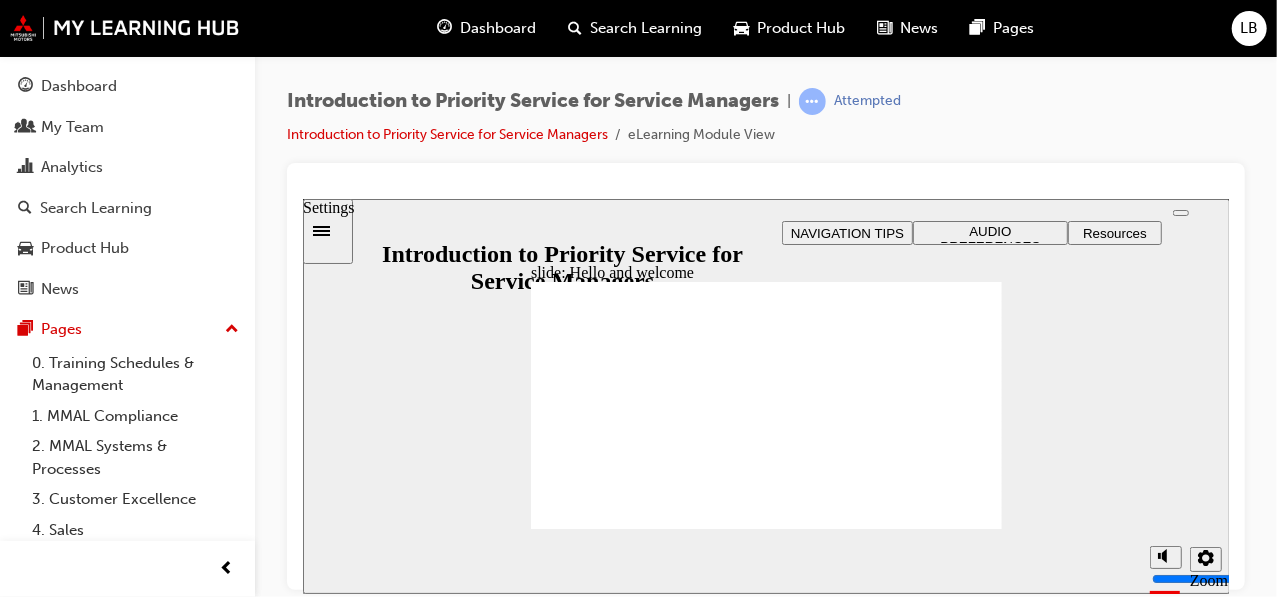 click 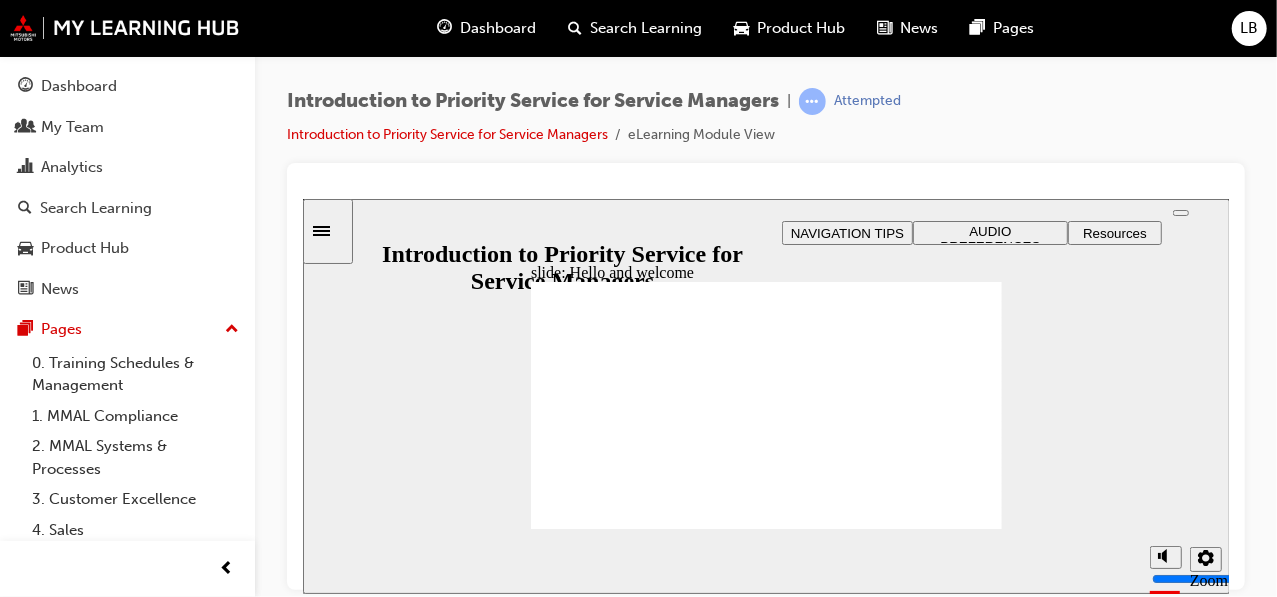 click 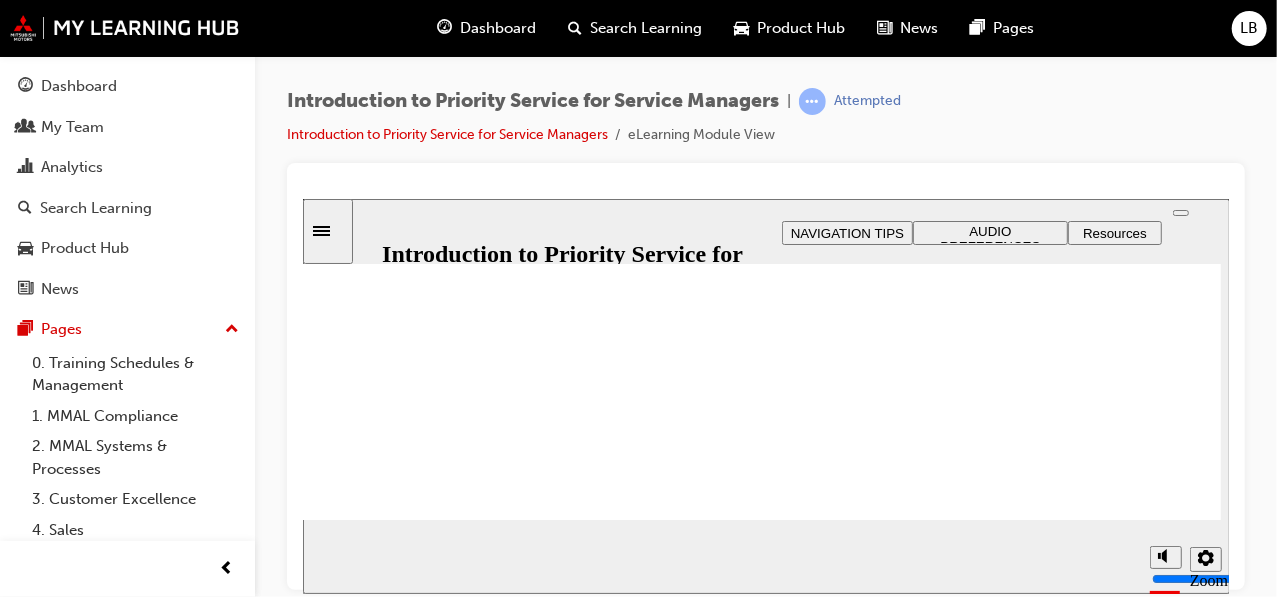 scroll, scrollTop: 0, scrollLeft: 0, axis: both 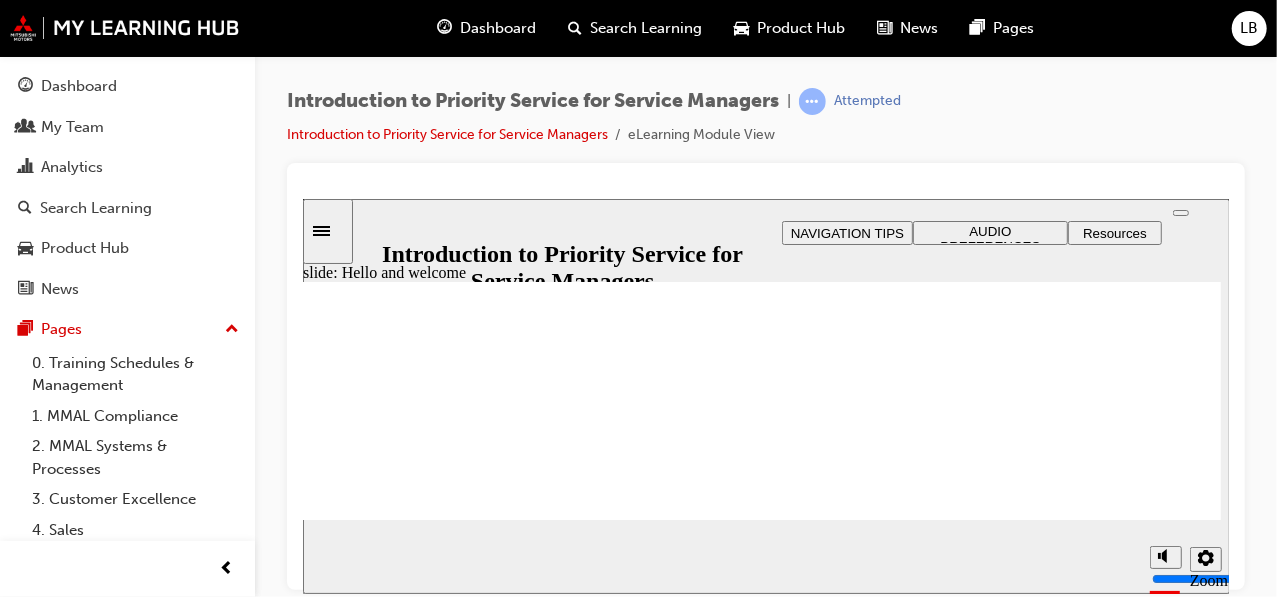 click 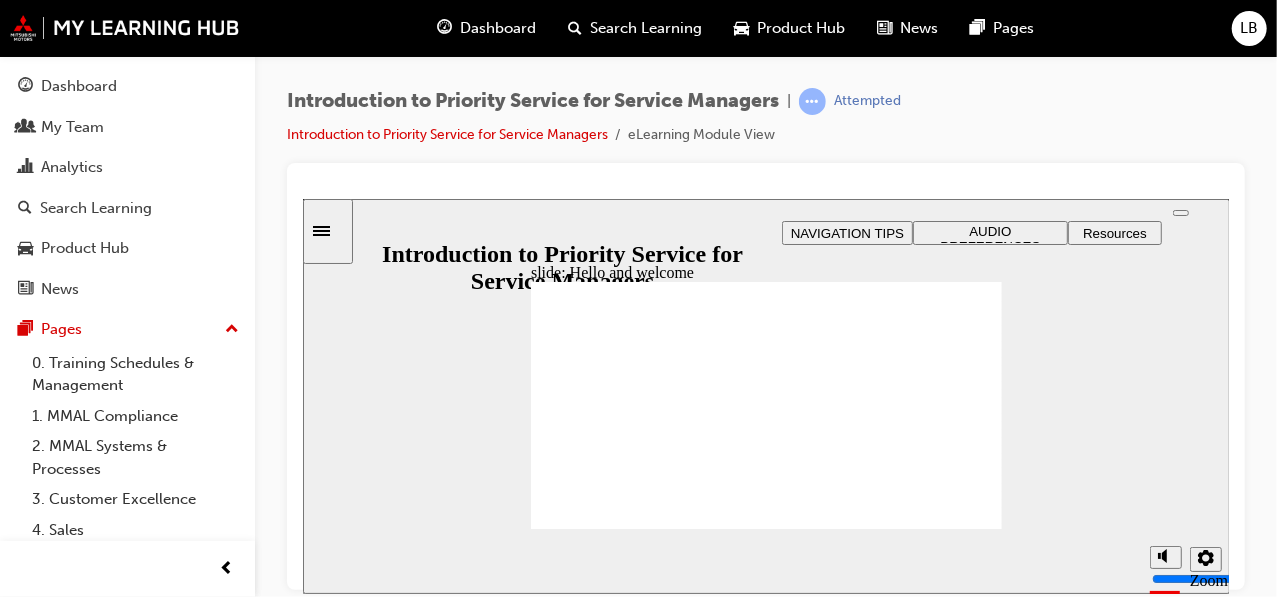 click on "Introduction to Priority Service for Service Managers | Attempted Introduction to Priority Service for Service Managers eLearning Module View" at bounding box center (766, 125) 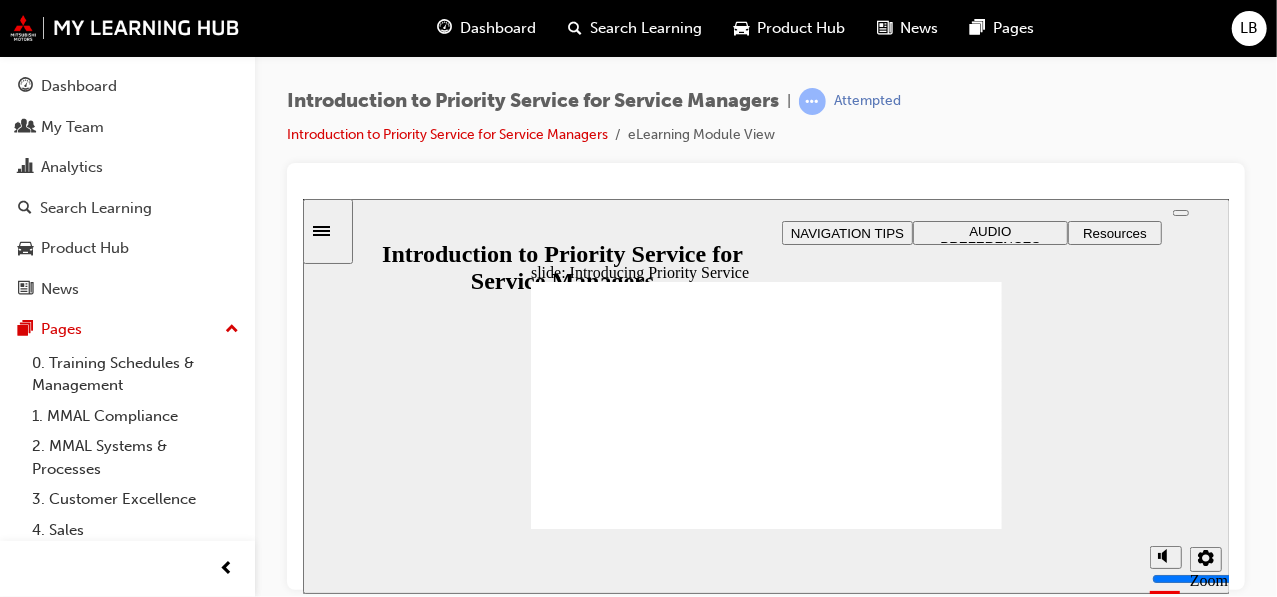 click on "slide: Introducing Priority Service
Rectangle 1 Rectangle 3 Hello and  welcome This  Mitsubishi Motors Australia: Introduction to Priority Service for Service Managers  module is designed to help organise Dealership operations and offer exceptional Customer experience during Priority Service. This module should take you approximately  30 minutes .  Oval 2 hourglass icon 1 Freeform 1 Freeform 2 At the end, there’s a short assessment quiz to check your understanding. Achieve a score of  80%  in the quiz to complete  this module.  Oval 2 checklist icon 1 Freeform 14 Freeform 11 Freeform 15 Freeform 12 Freeform 16 Freeform 13 This module contains audio. We recommend using headphones for the best experience. Page content narration is off by default, but can be turned on via  AUDIO PREFERENCES  at the top of the page. Oval 2 headphones icon 1 Click  Next  to continue. Round Same Side Corner 1 Round Same Side Corner 2 Back Back Rectangle 1 Oval 1 Back Rectangle 1 Round Same Side Corner 2 Next Next Next 80%" at bounding box center [765, 395] 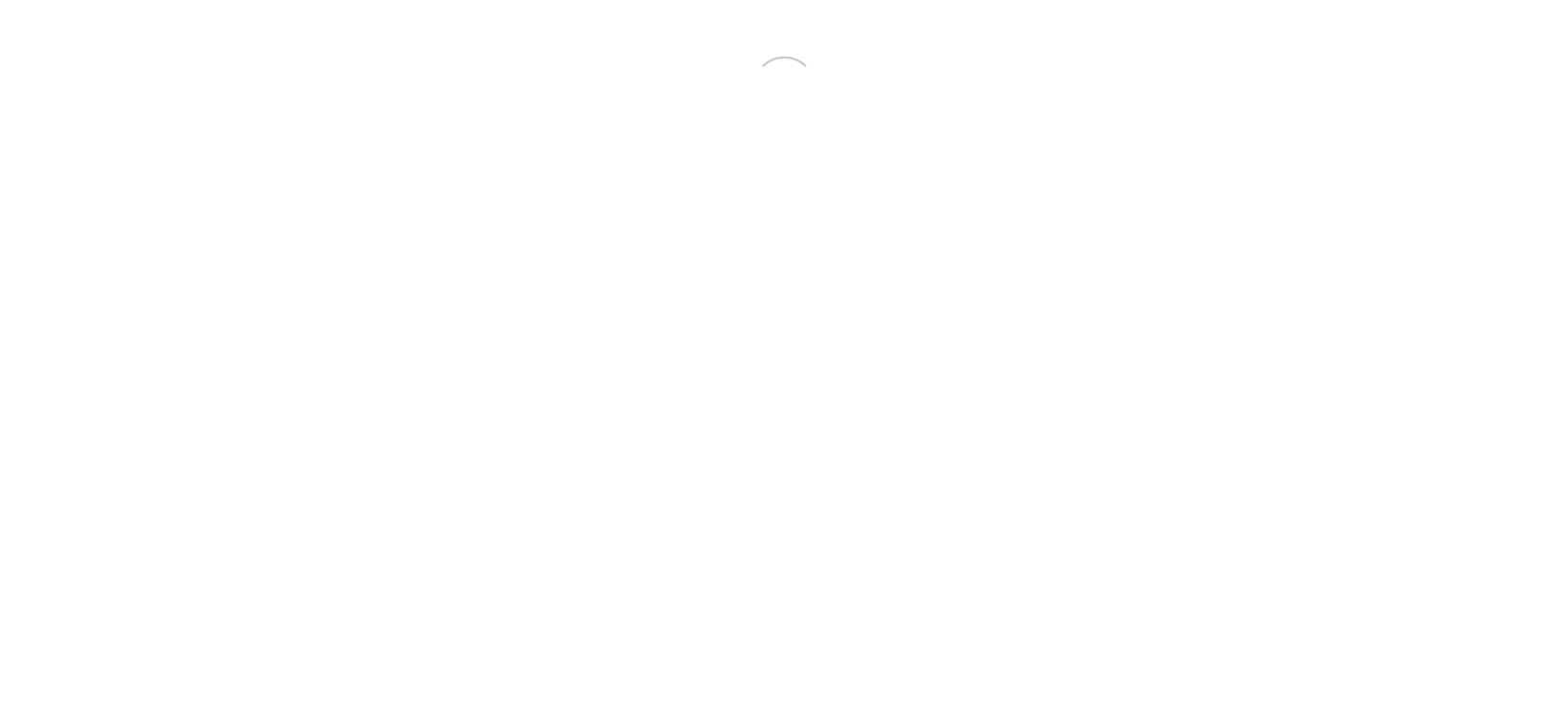 scroll, scrollTop: 0, scrollLeft: 0, axis: both 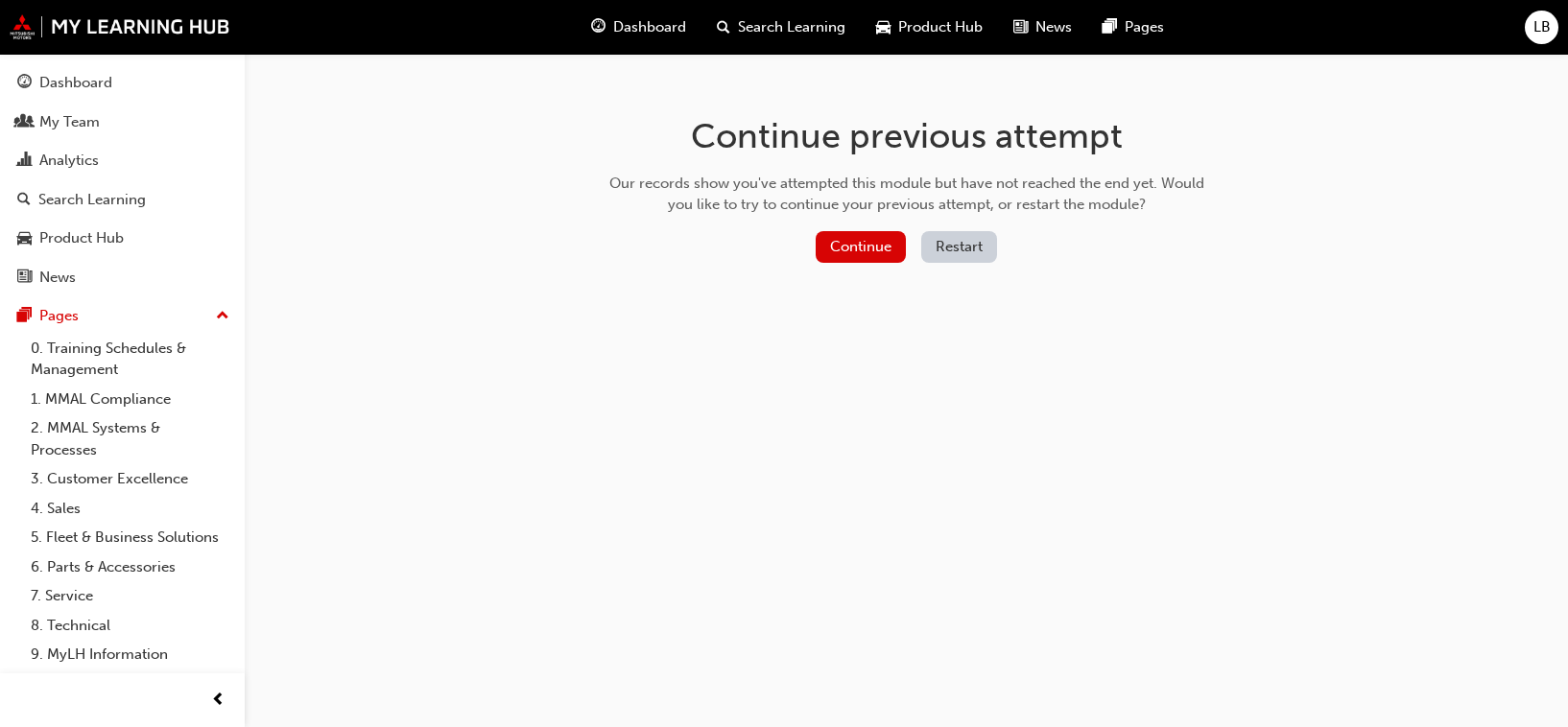 click on "Restart" at bounding box center [959, 246] 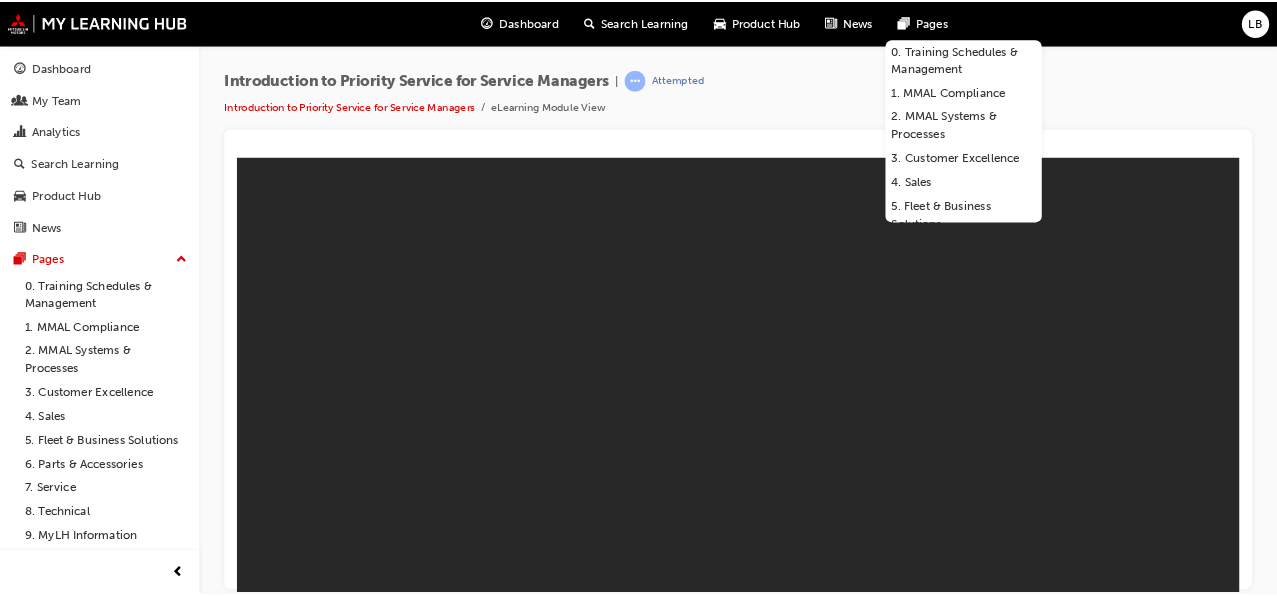 scroll, scrollTop: 0, scrollLeft: 0, axis: both 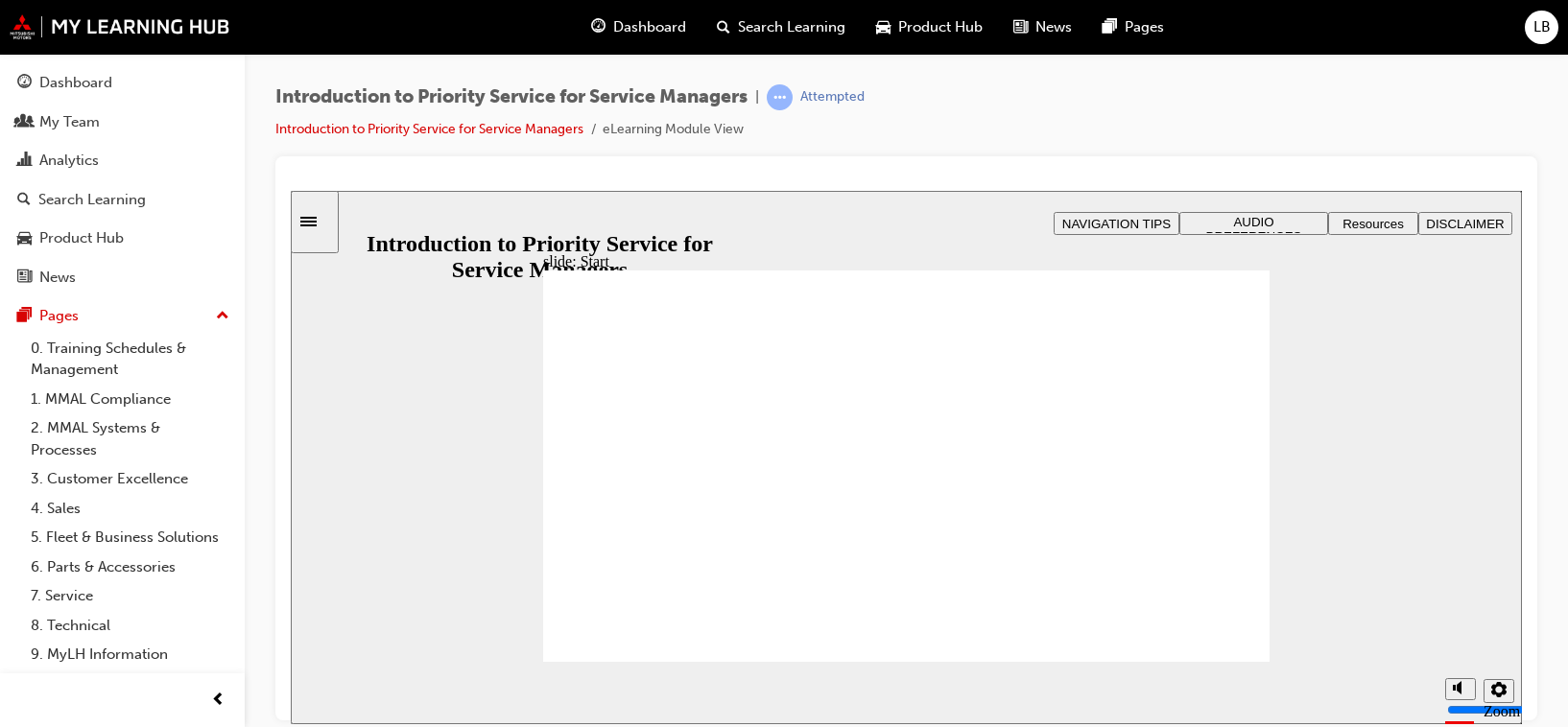 click on "Introduction to Priority Service for Service Managers | Attempted Introduction to Priority Service for Service Managers eLearning Module View" at bounding box center (906, 120) 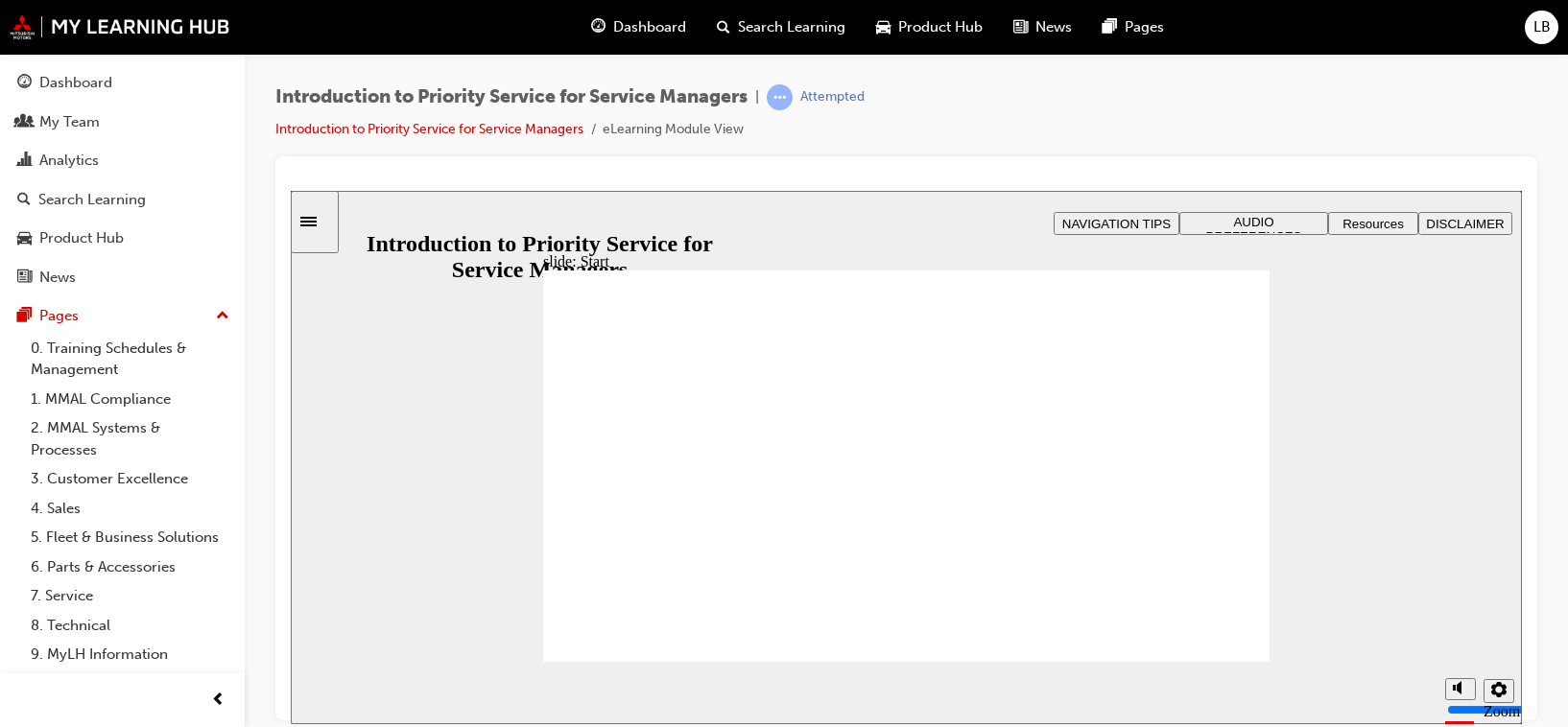 click 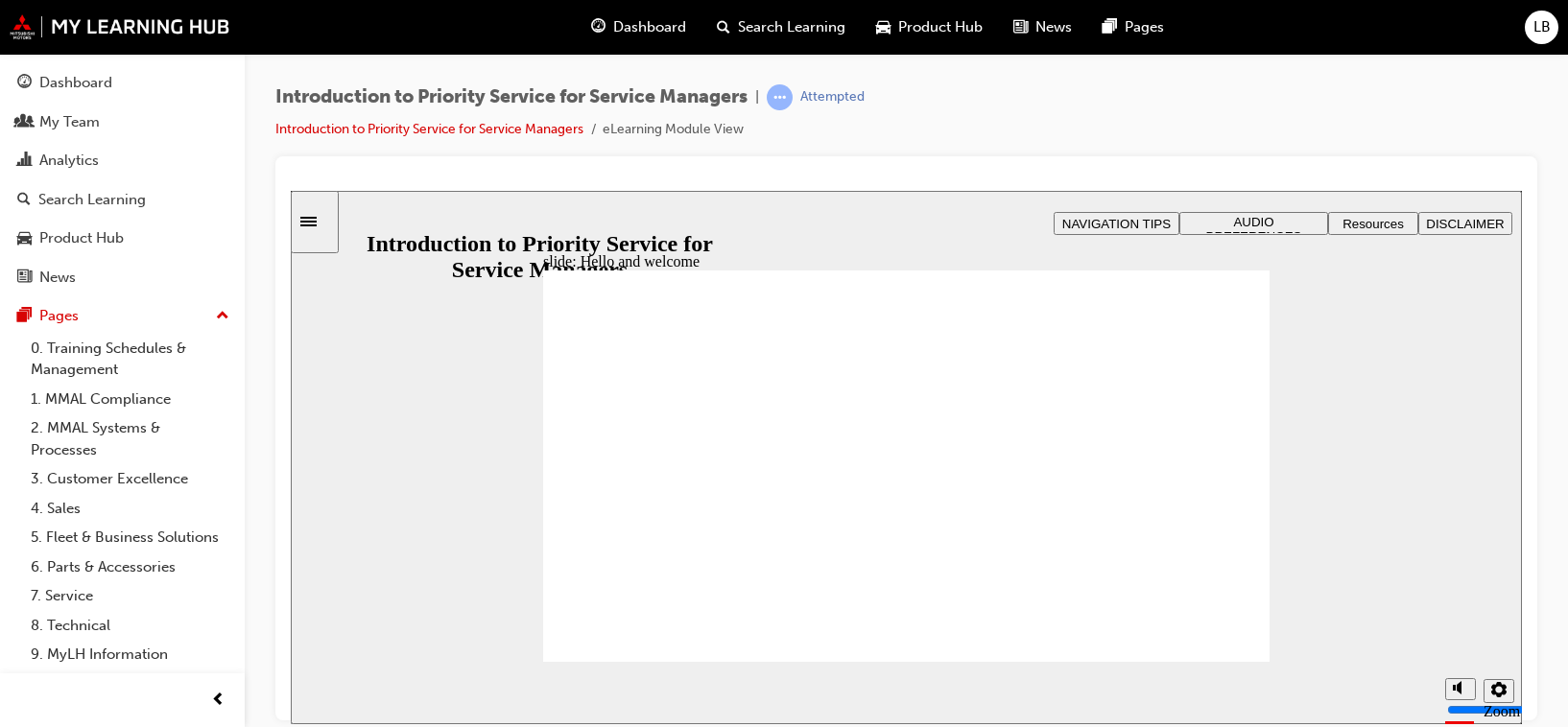 click at bounding box center [906, 882] 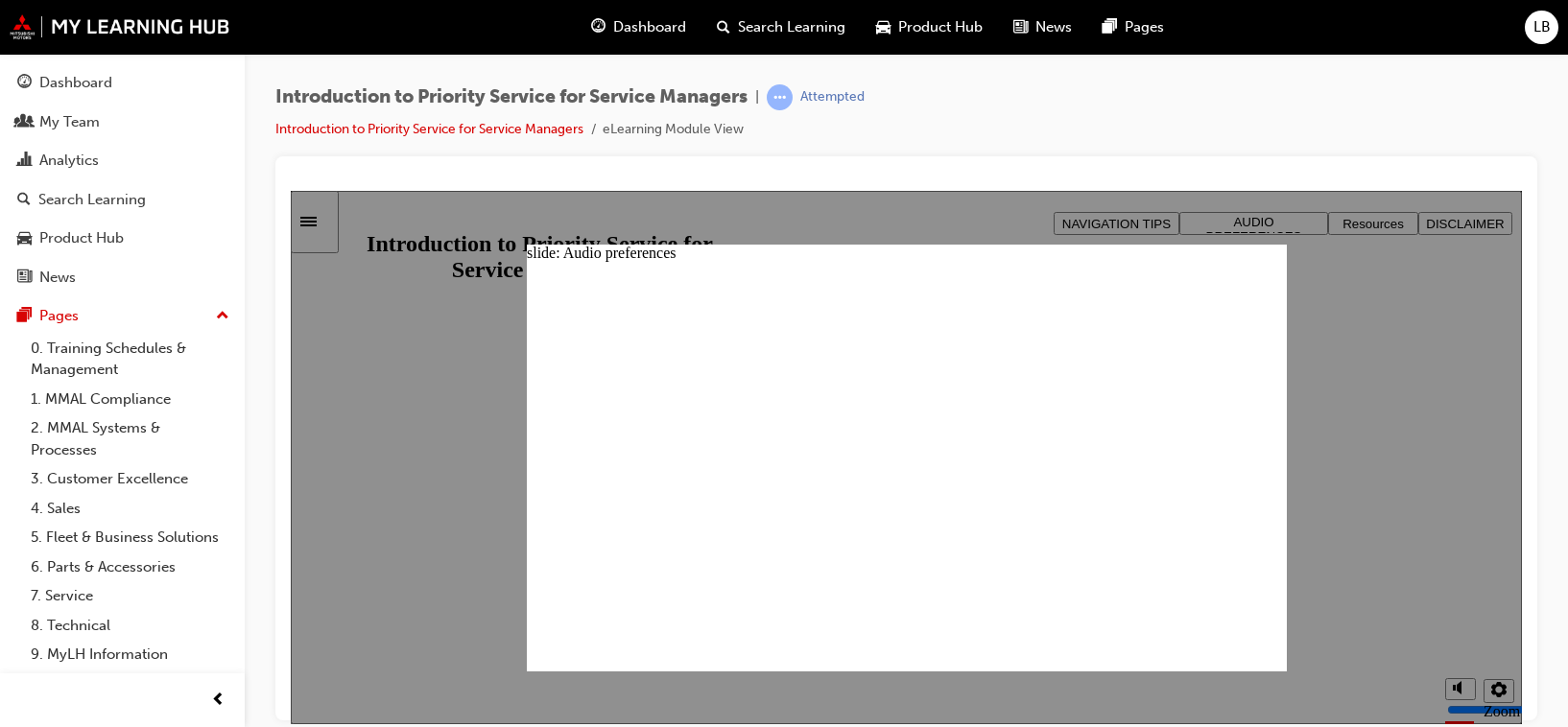 click 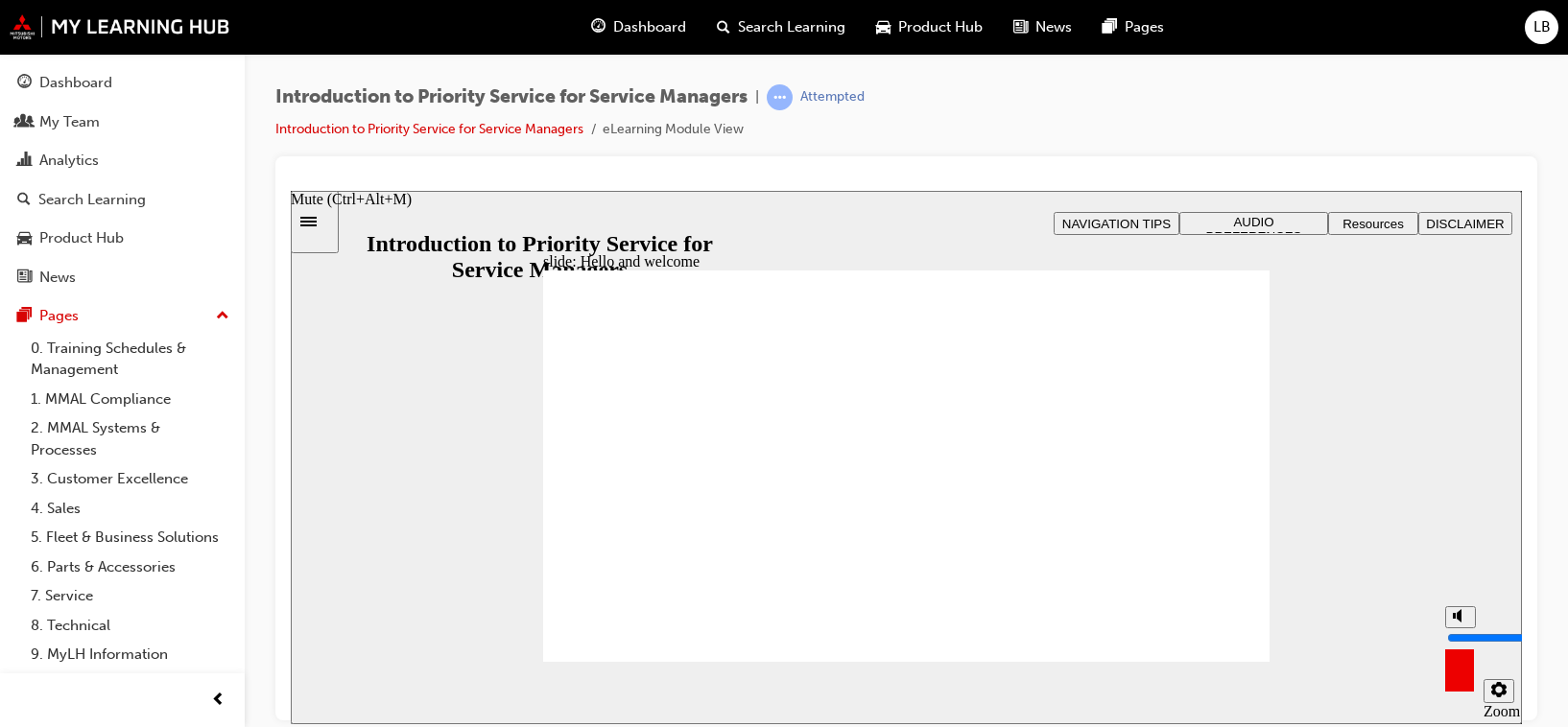 click 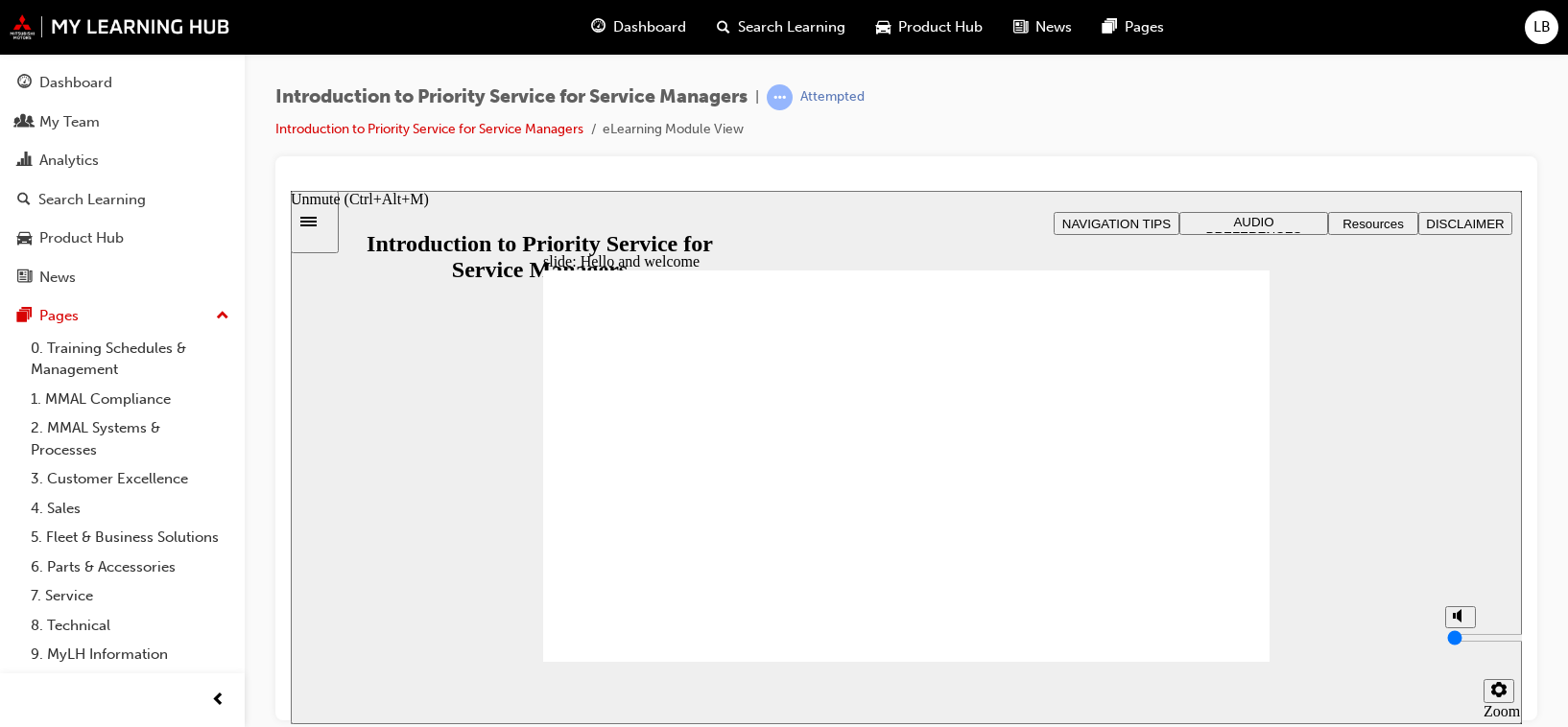click 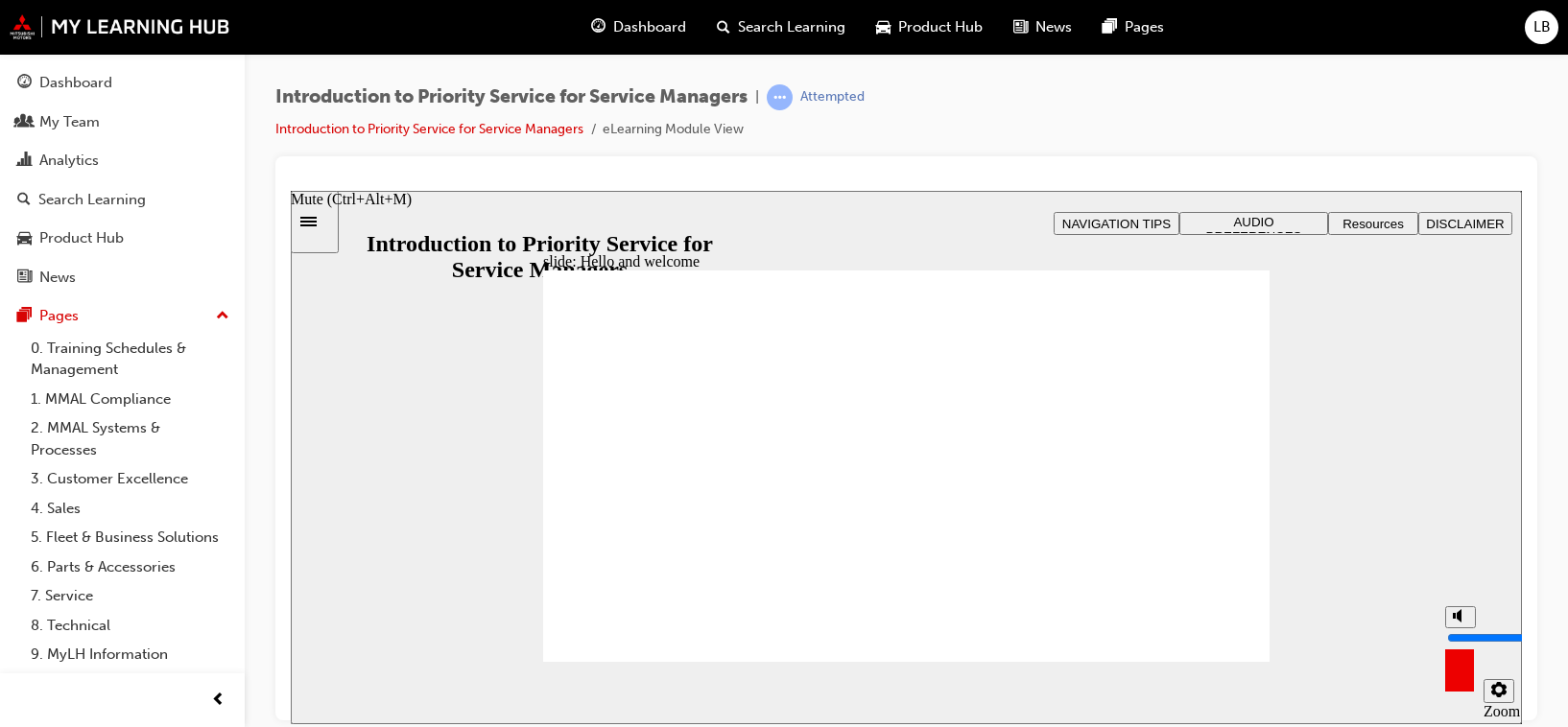 click 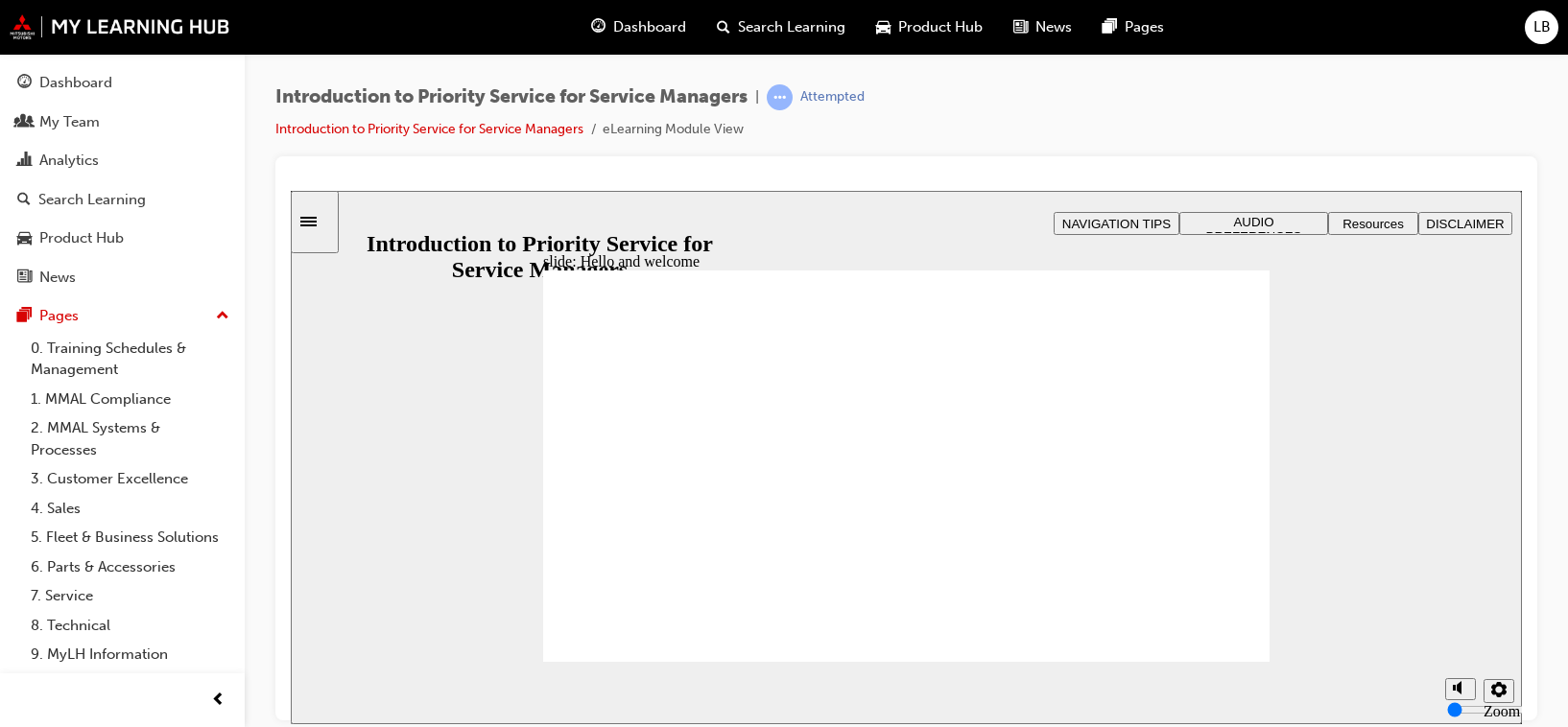 click on "AUDIO PREFERENCES" at bounding box center (1254, 228) 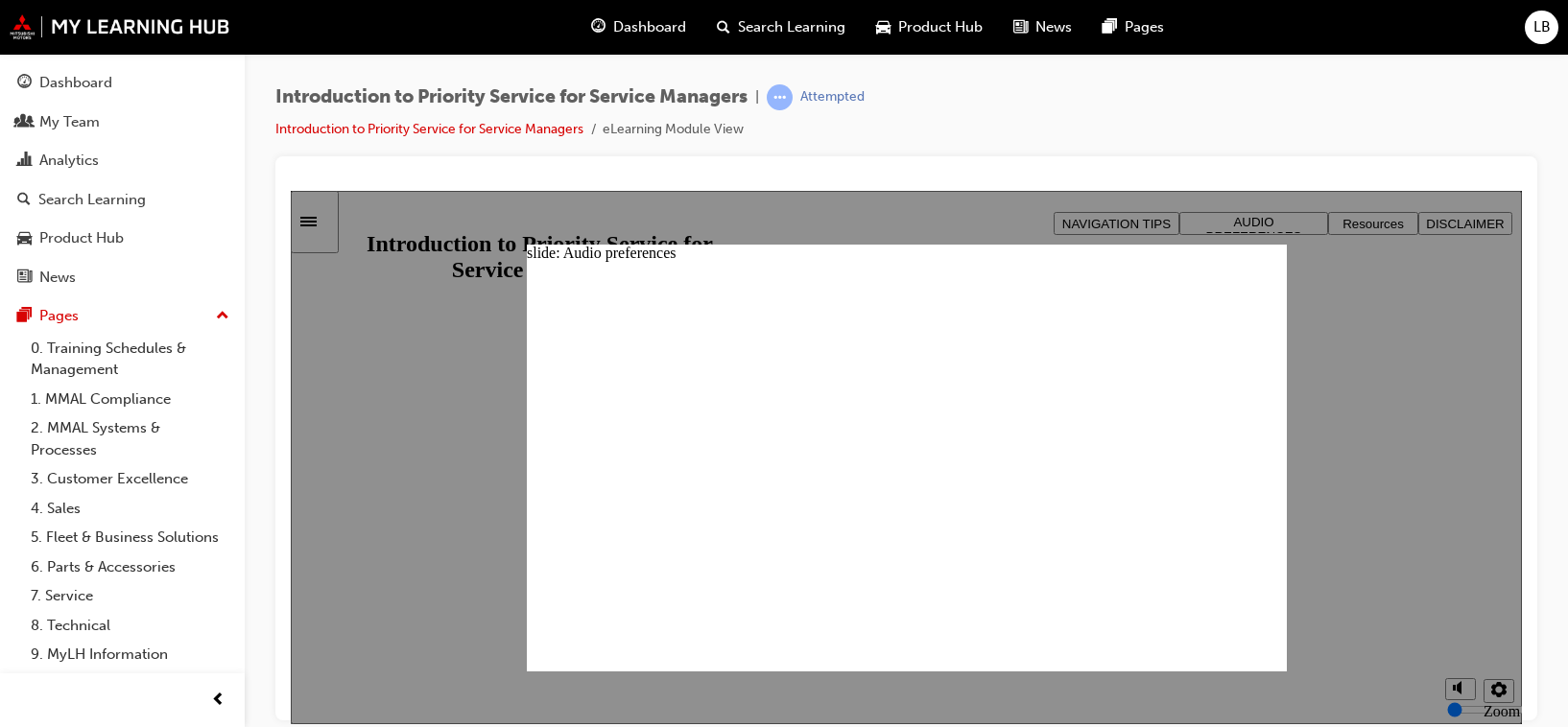 drag, startPoint x: 698, startPoint y: 551, endPoint x: 745, endPoint y: 546, distance: 47.26521 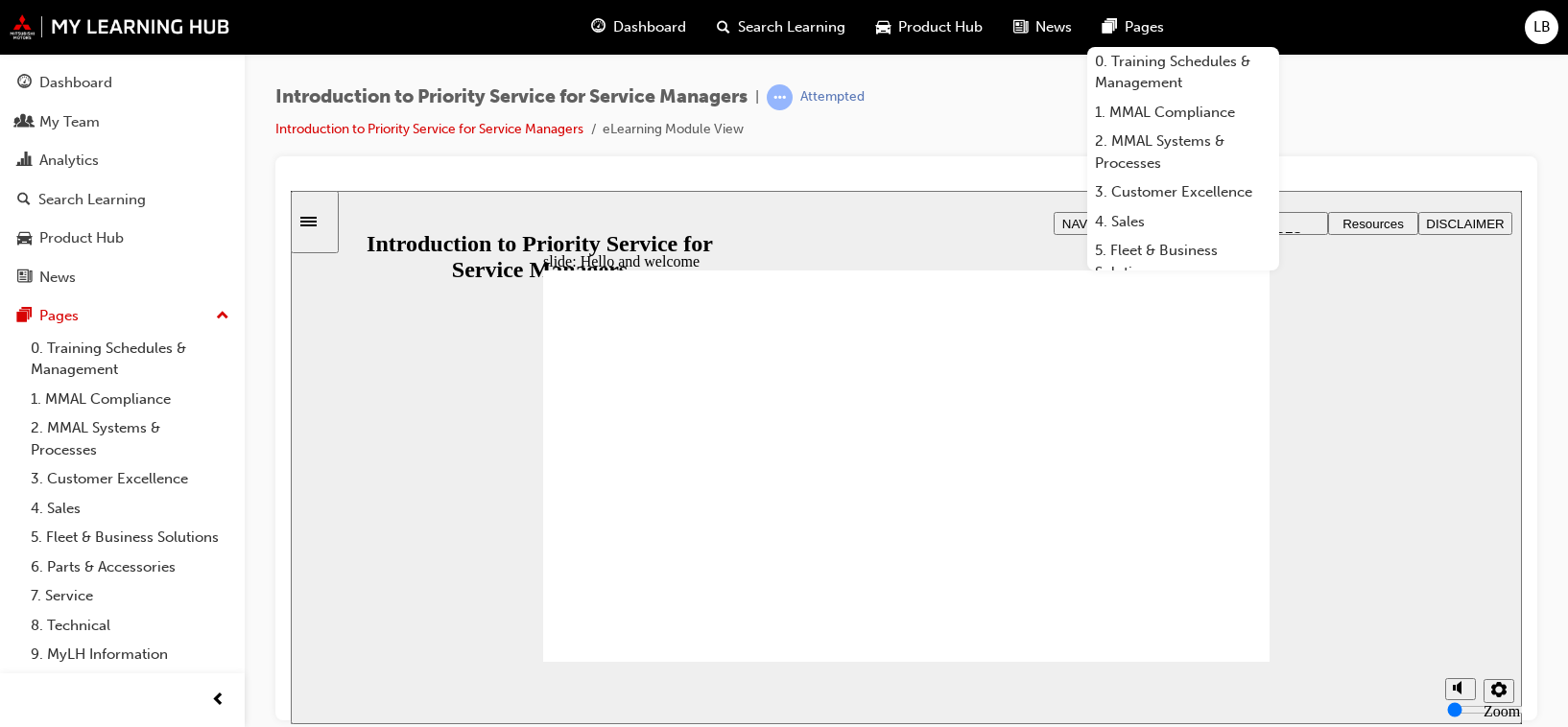 click on "slide: Hello and welcome
Rectangle 1 Rectangle 3 Hello and  welcome This  Mitsubishi Motors Australia: Introduction to Priority Service for Service Managers  module is designed to help organise Dealership operations and offer exceptional Customer experience during Priority Service. This module should take you approximately  30 minutes .  Oval 2 hourglass icon 1 Freeform 1 Freeform 2 At the end, there’s a short assessment quiz to check your understanding. Achieve a score of  80%  in the quiz to complete  this module.  Oval 2 checklist icon 1 Freeform 14 Freeform 11 Freeform 15 Freeform 12 Freeform 16 Freeform 13 This module contains audio. We recommend using headphones for the best experience. Page content narration is off by default, but can be turned on via  AUDIO PREFERENCES  at the top of the page. Oval 2 headphones icon 1 Click  Next  to continue. Round Same Side Corner 1 Round Same Side Corner 2 Back Back Rectangle 1 Oval 1 Back Rectangle 1 Round Same Side Corner 2 Next Next Rectangle 1 Next 2" at bounding box center [906, 457] 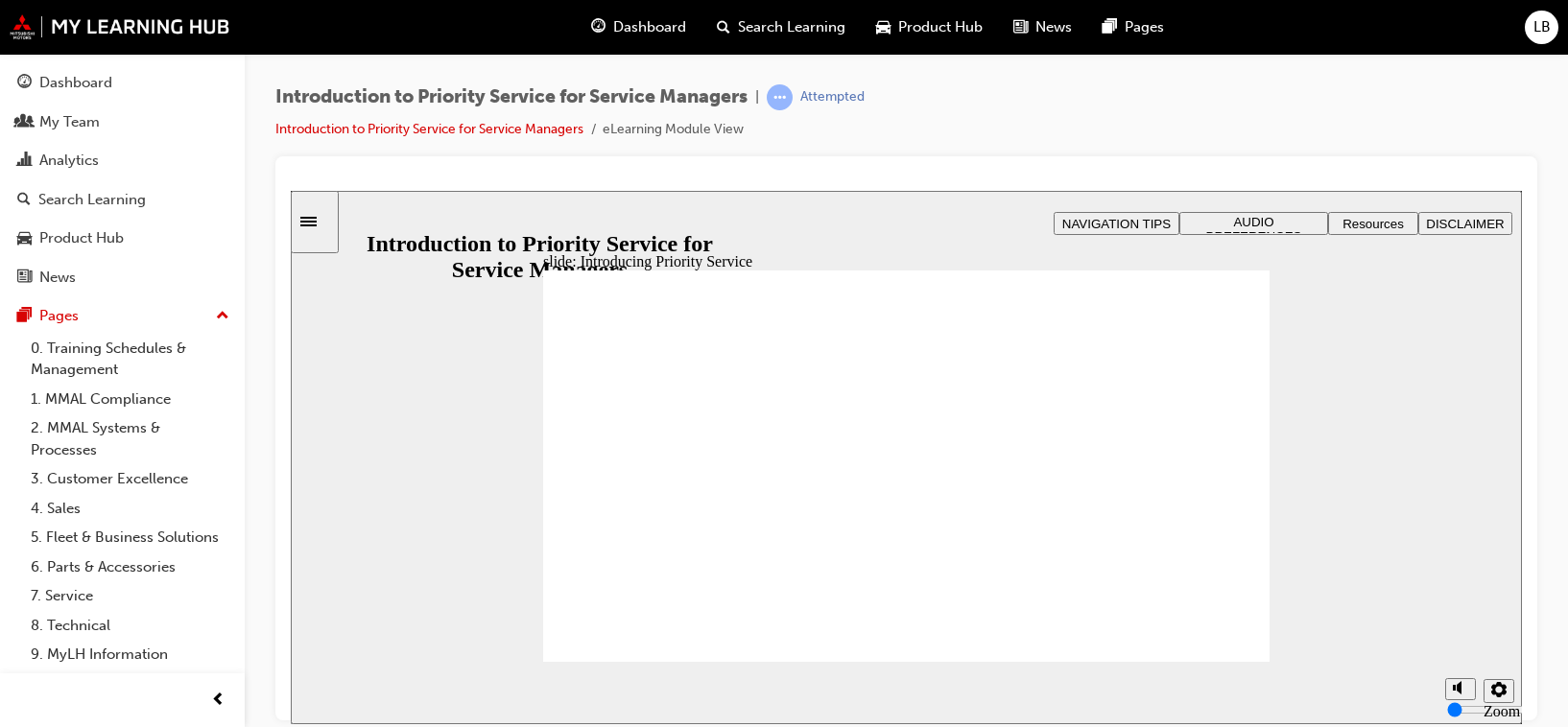 click 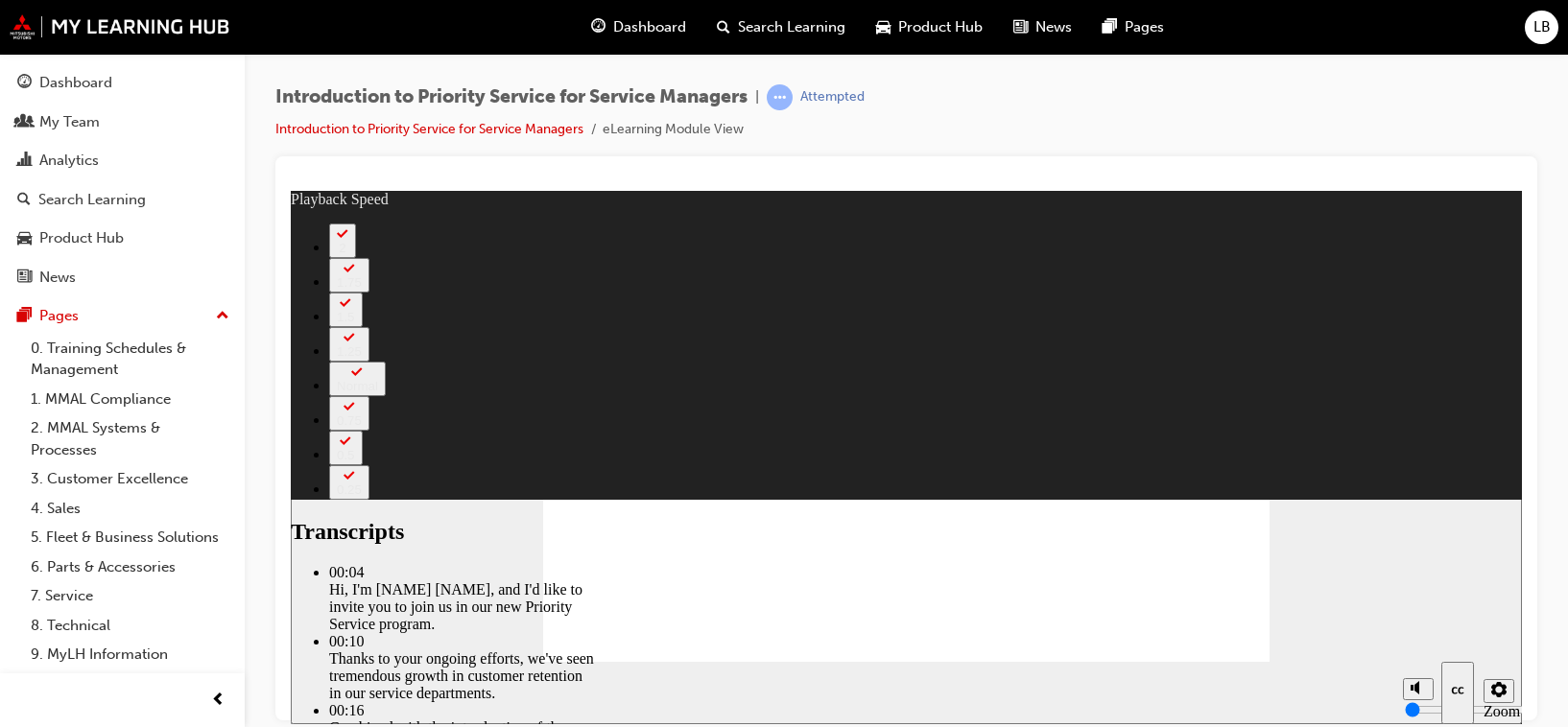 type on "2" 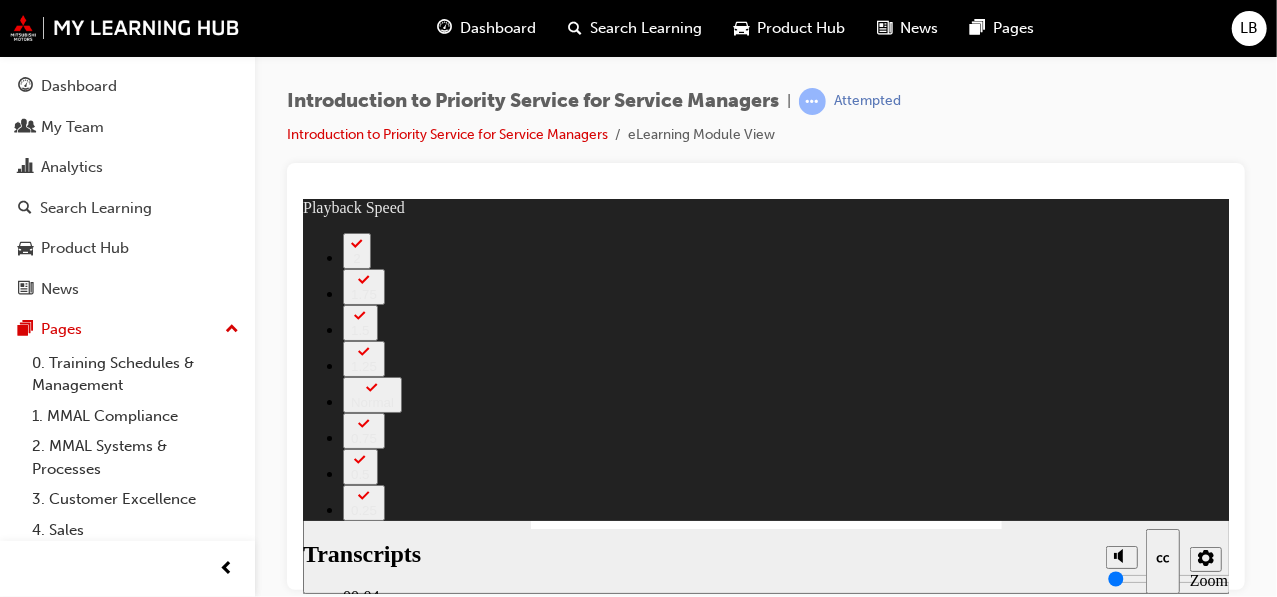 type on "55" 